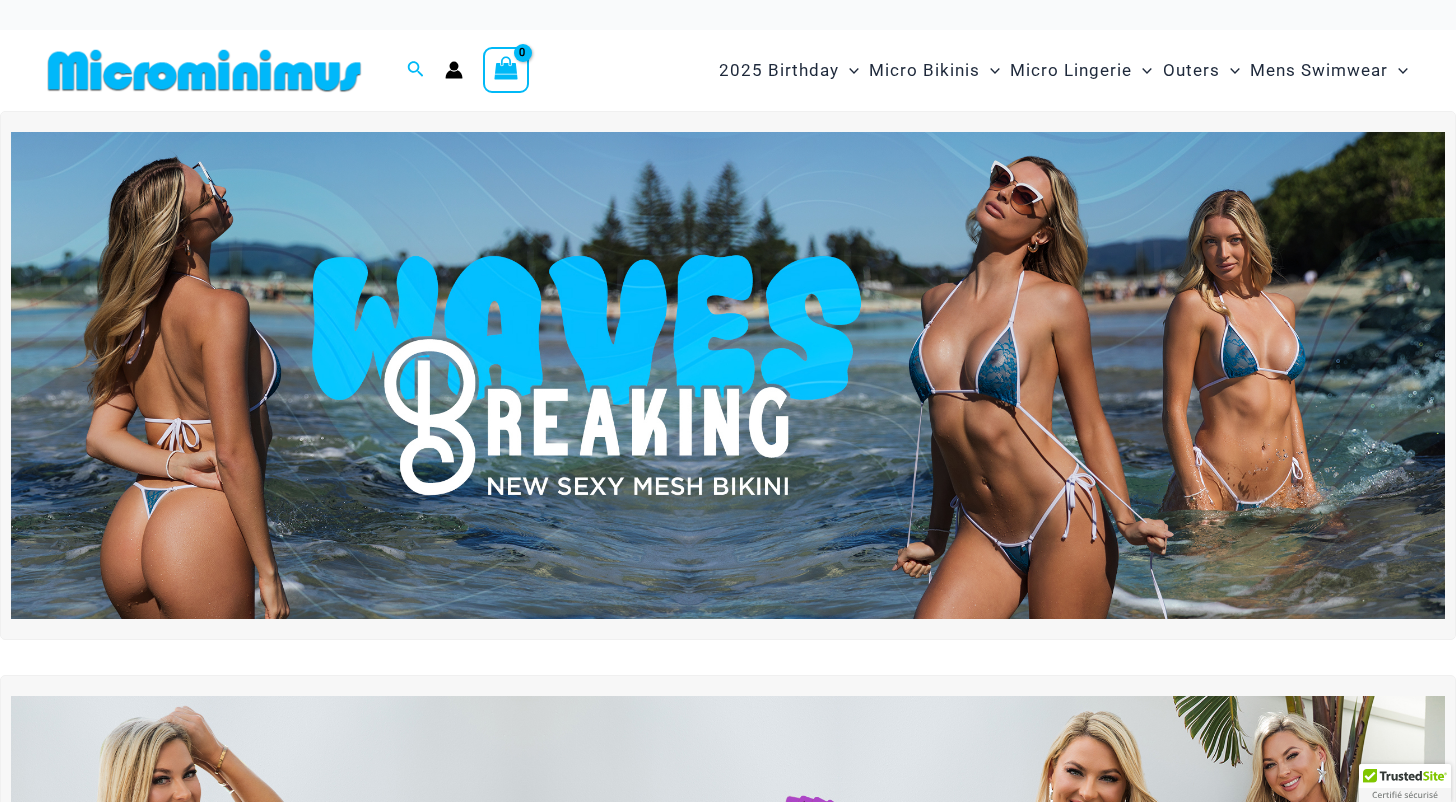 scroll, scrollTop: 0, scrollLeft: 0, axis: both 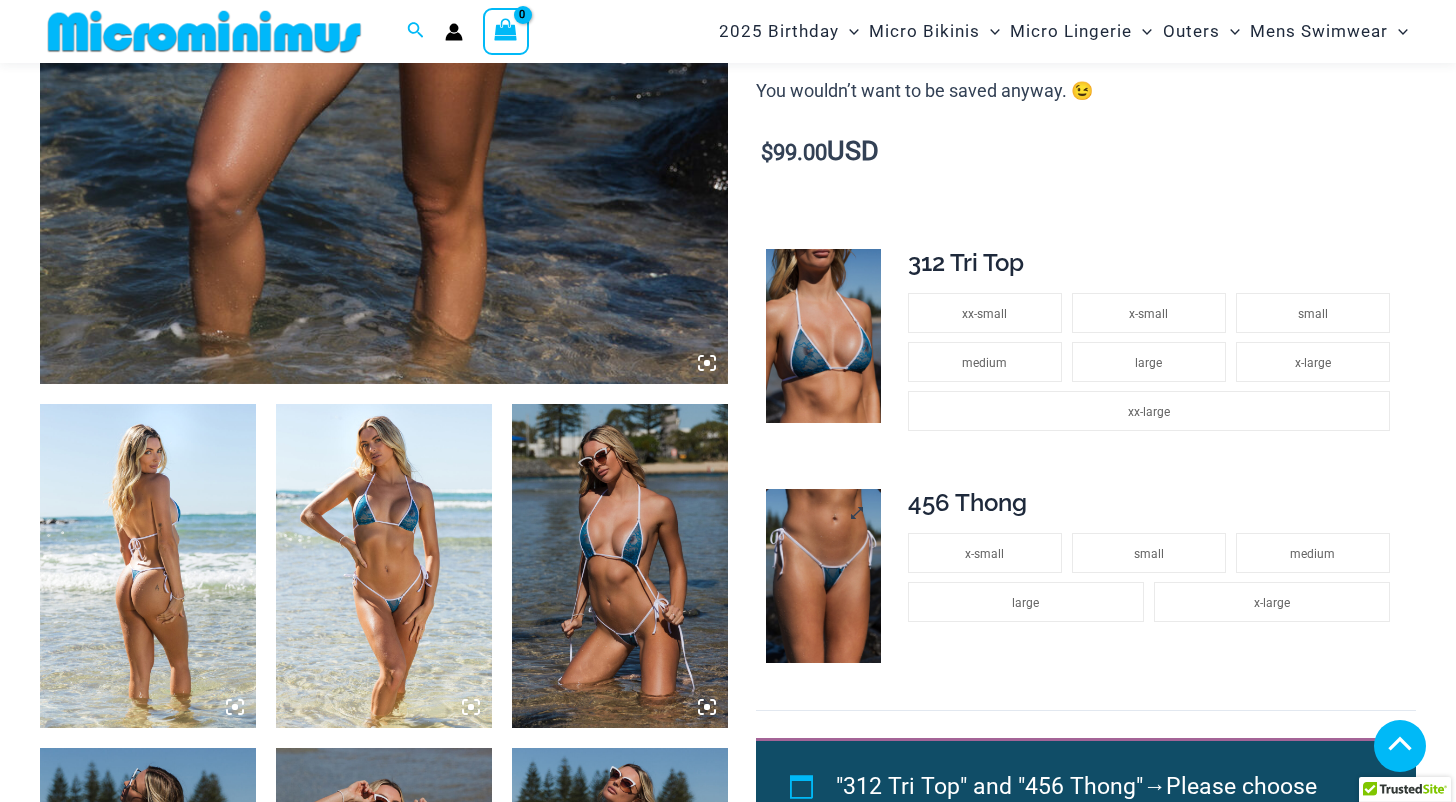 click at bounding box center (824, 576) 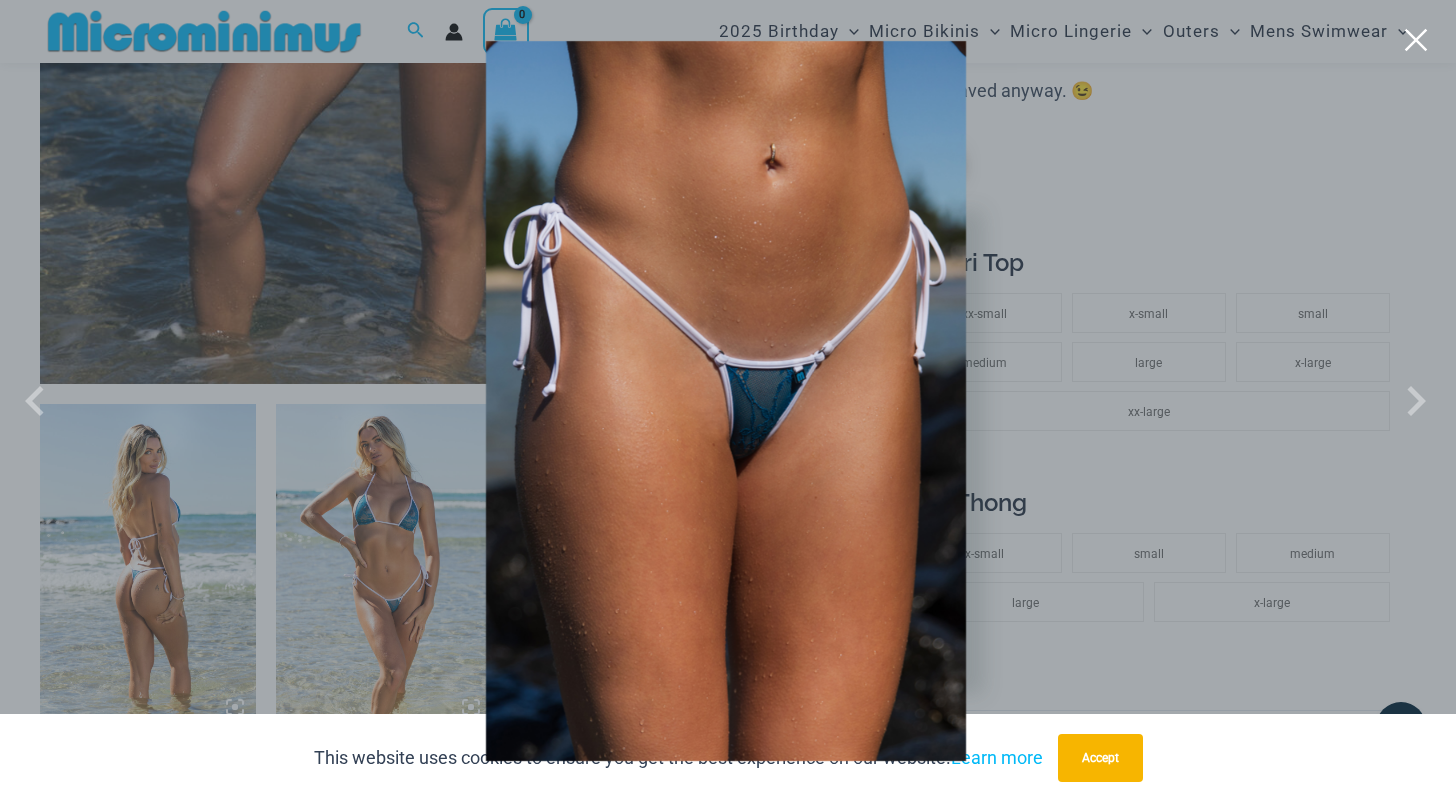 click at bounding box center (1416, 40) 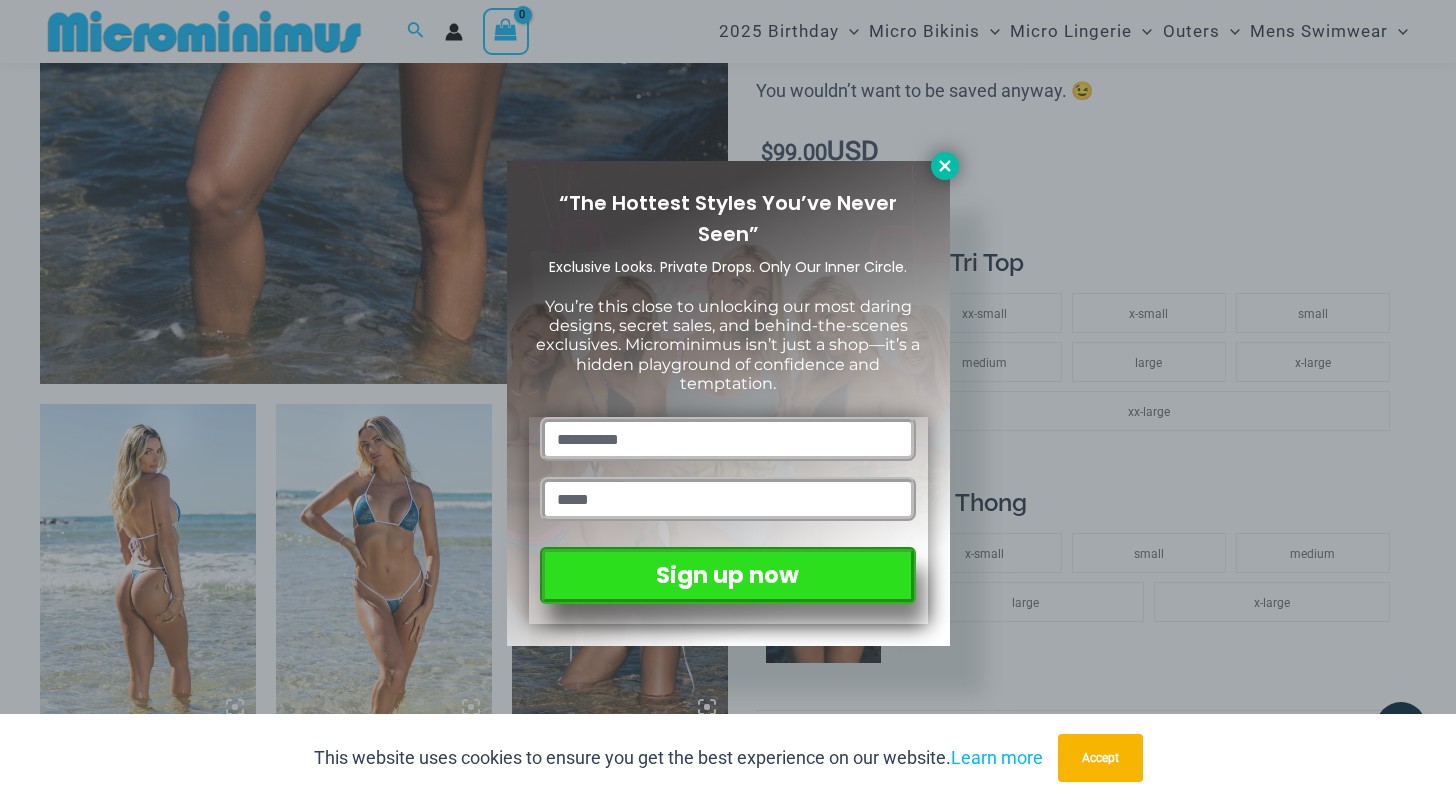click 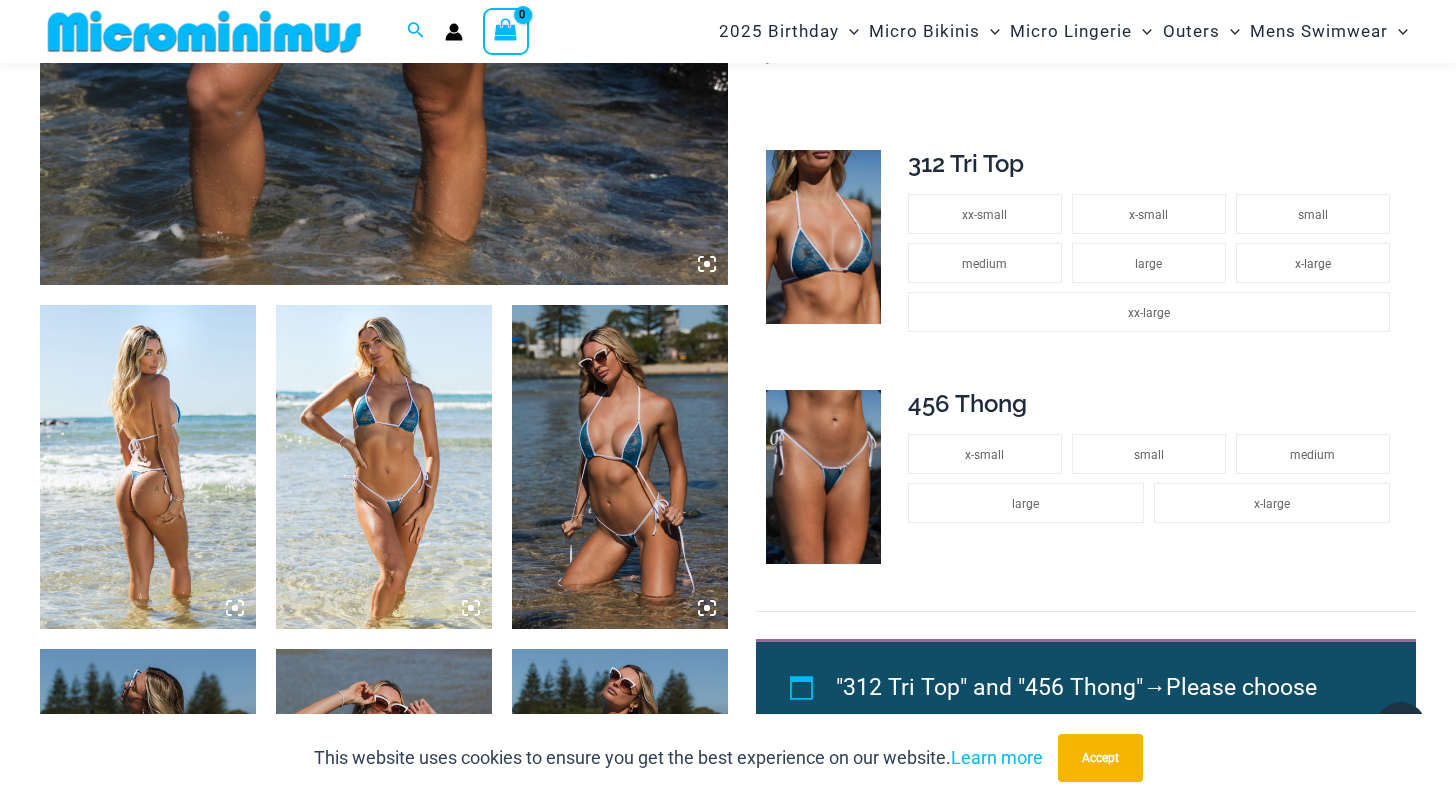 scroll, scrollTop: 971, scrollLeft: 0, axis: vertical 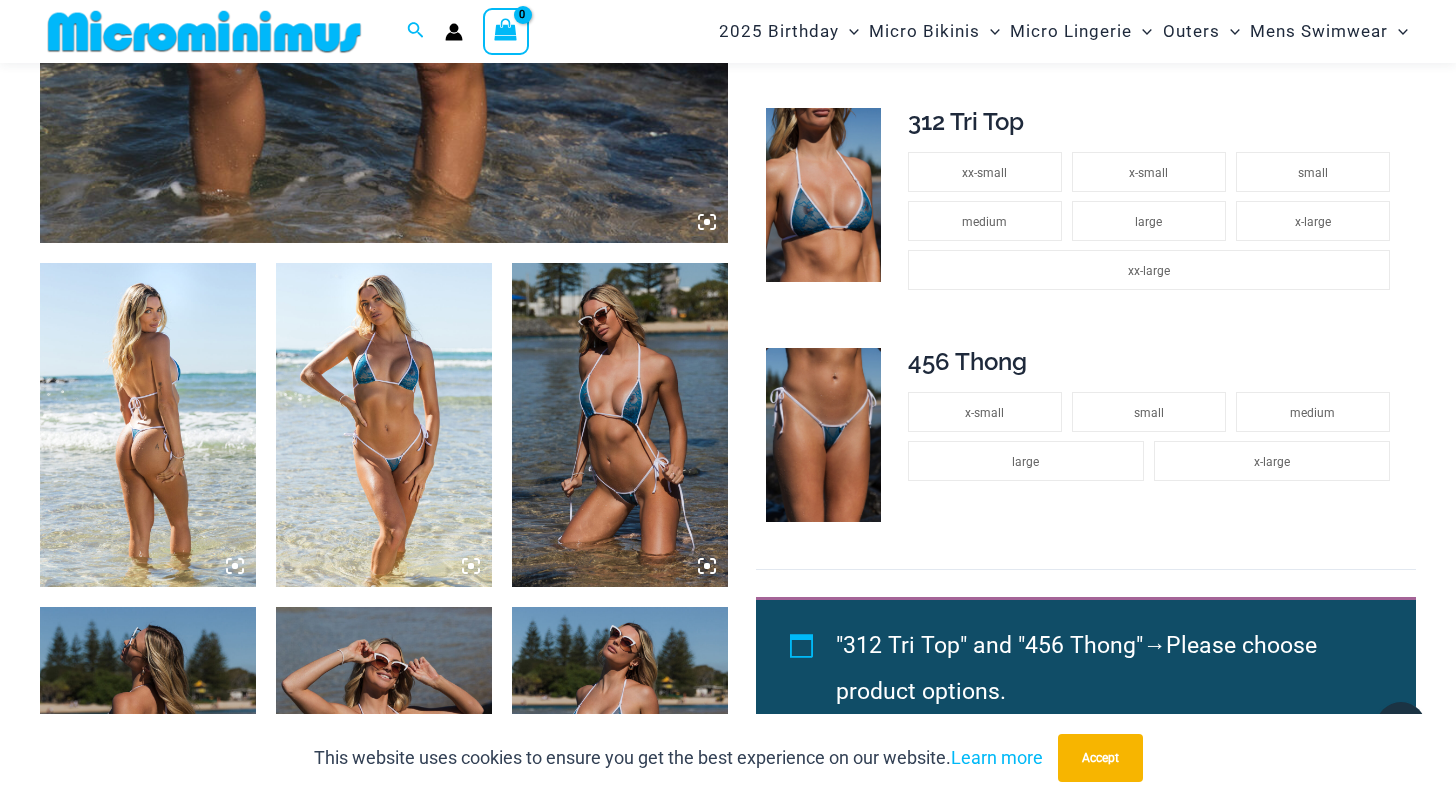 click at bounding box center (148, 425) 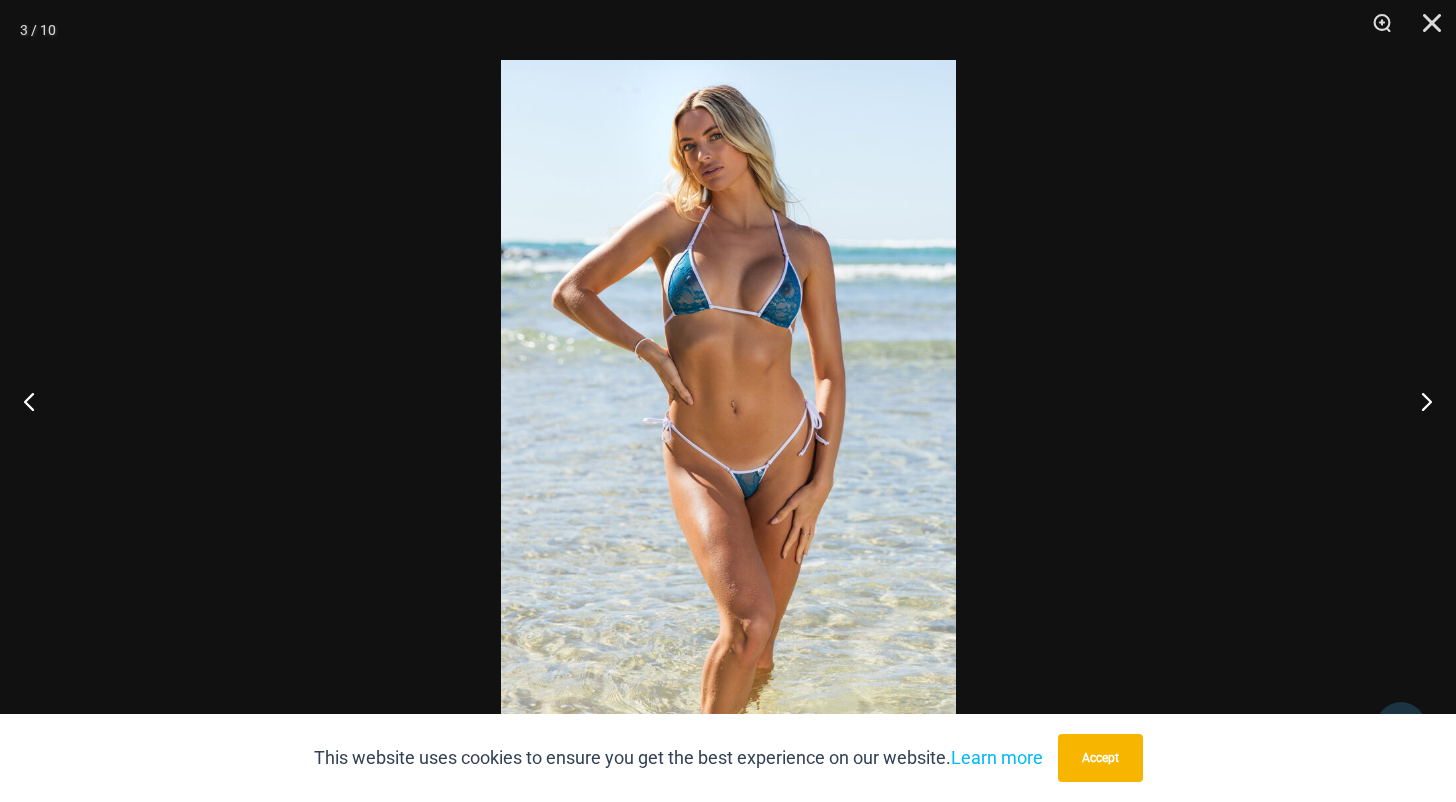 click at bounding box center (728, 401) 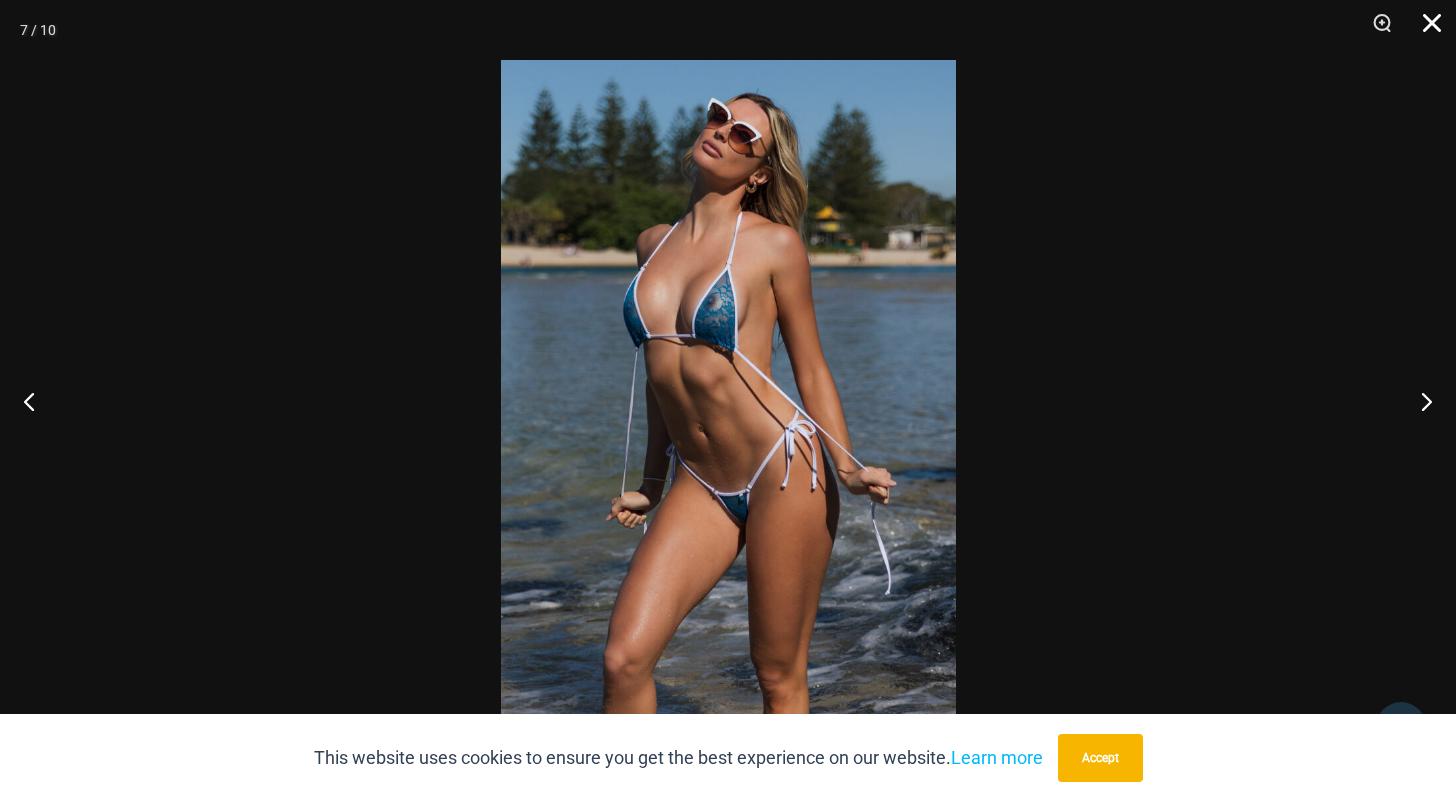 click at bounding box center [1425, 30] 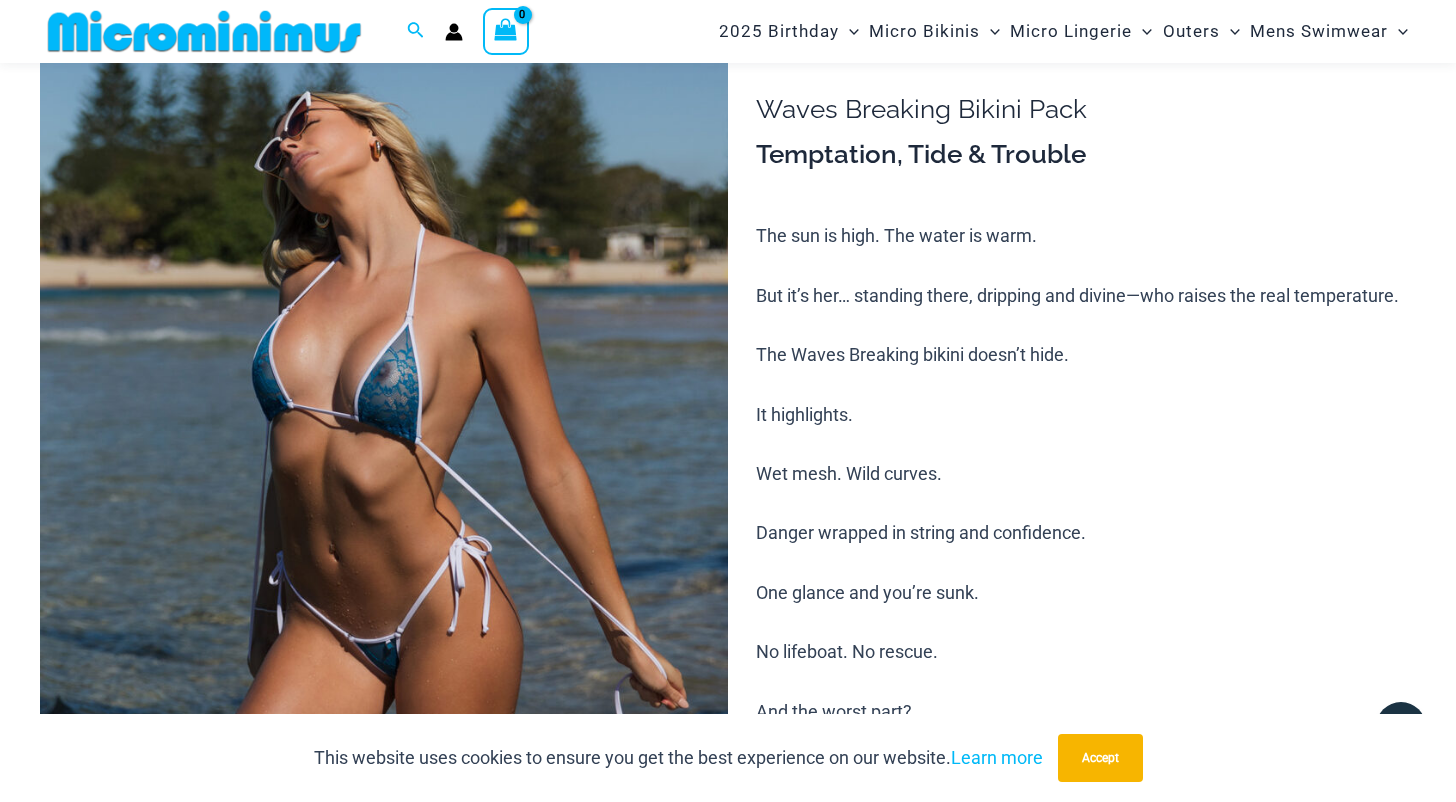 scroll, scrollTop: 57, scrollLeft: 0, axis: vertical 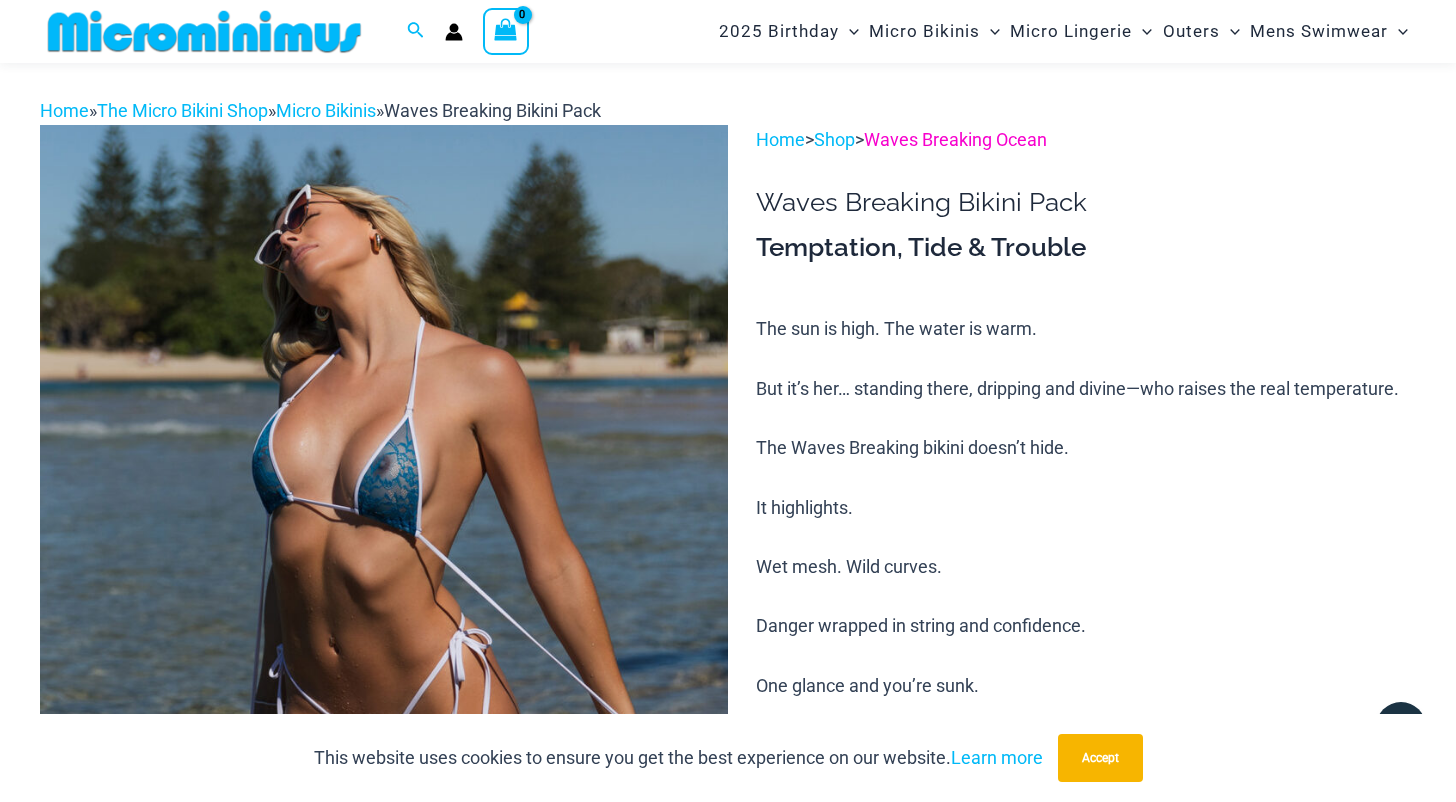 click on "Waves Breaking Ocean" at bounding box center (955, 139) 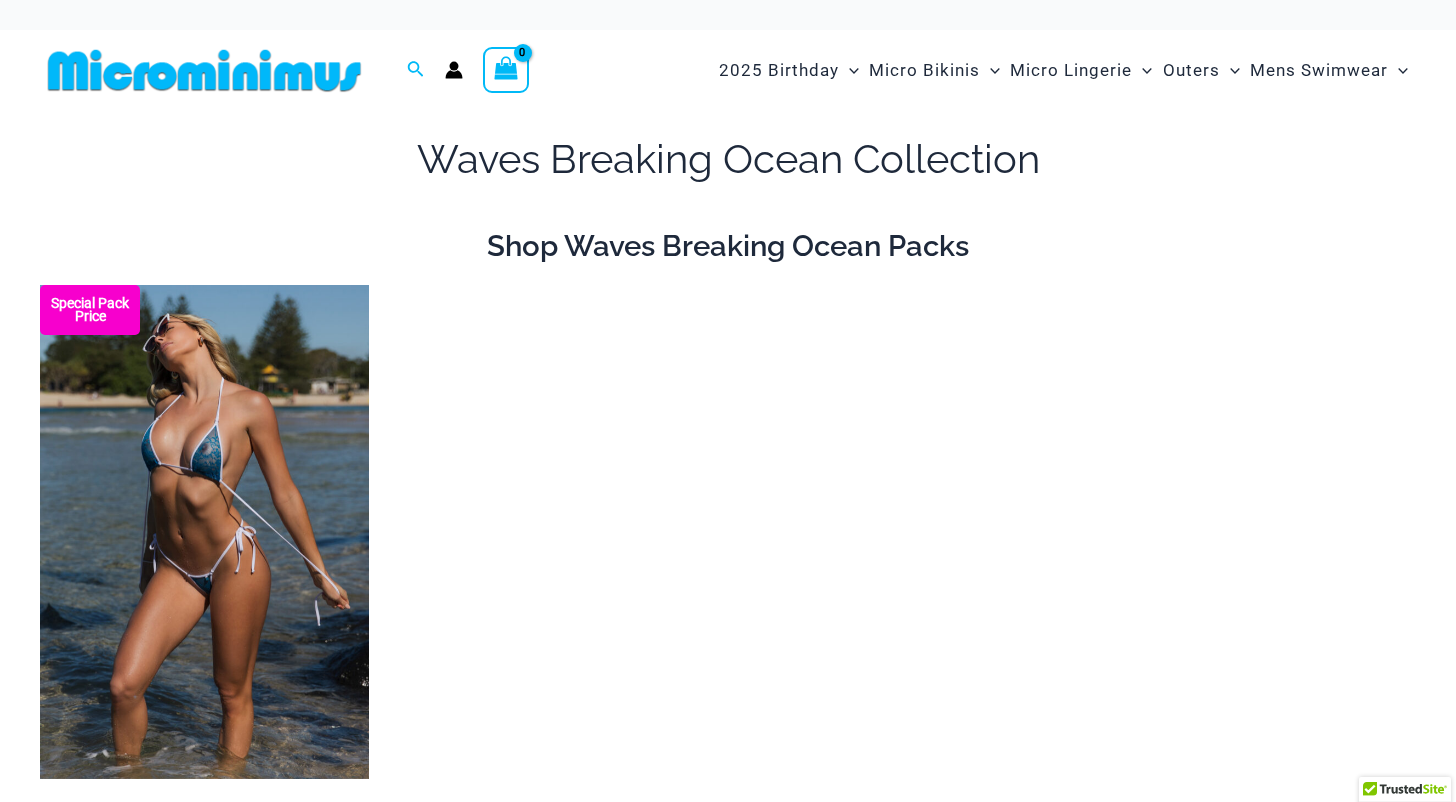 scroll, scrollTop: 0, scrollLeft: 0, axis: both 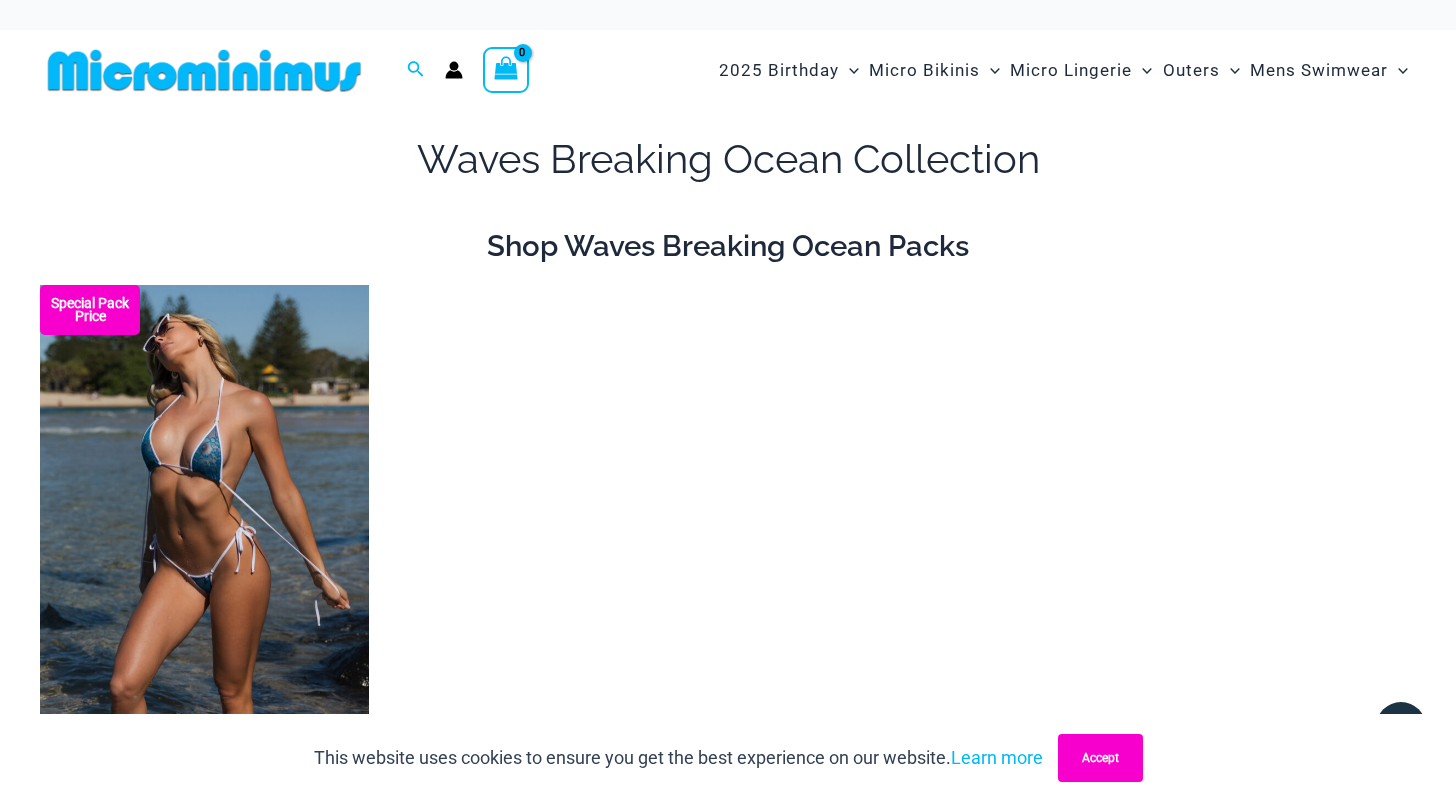 click on "Accept" at bounding box center (1100, 758) 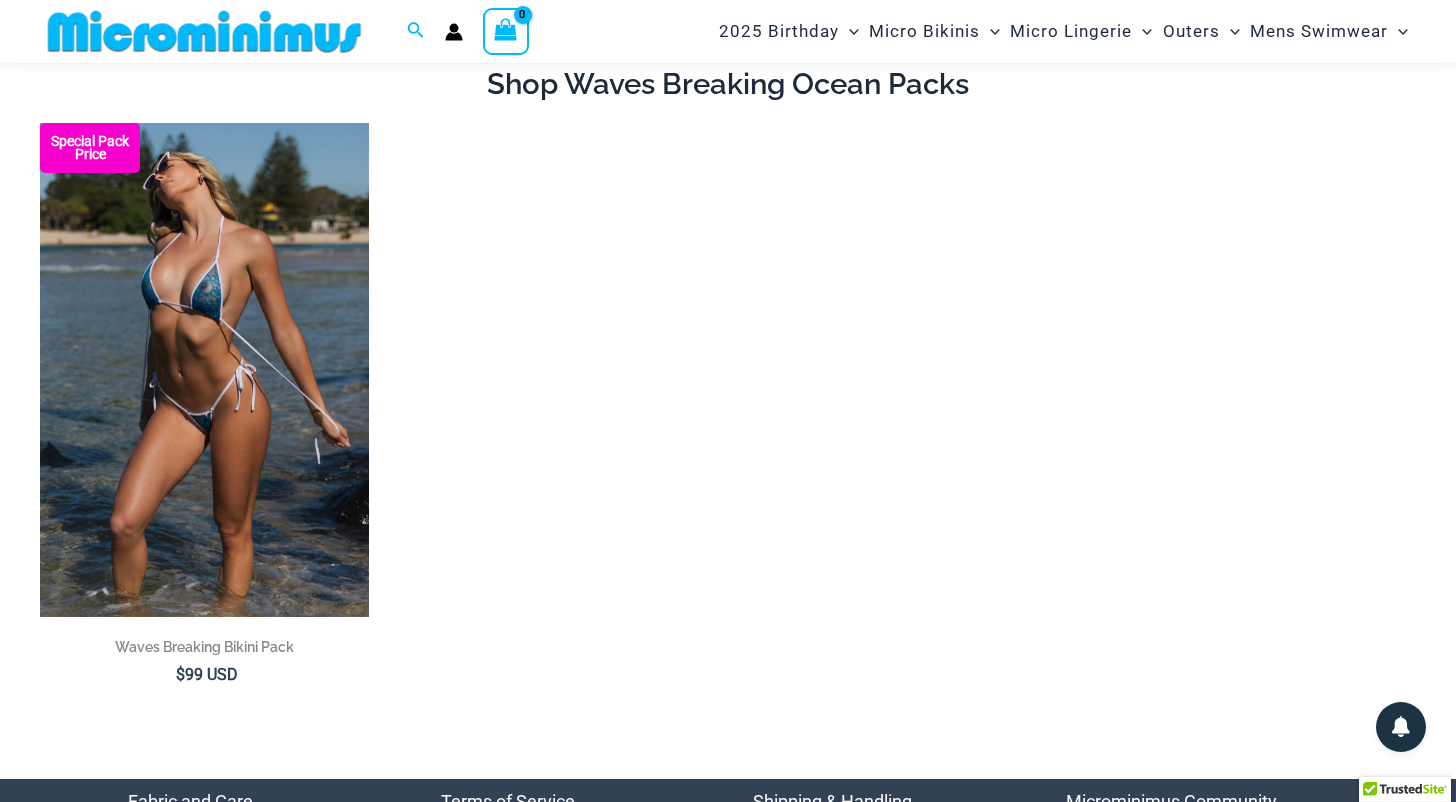 scroll, scrollTop: 65, scrollLeft: 0, axis: vertical 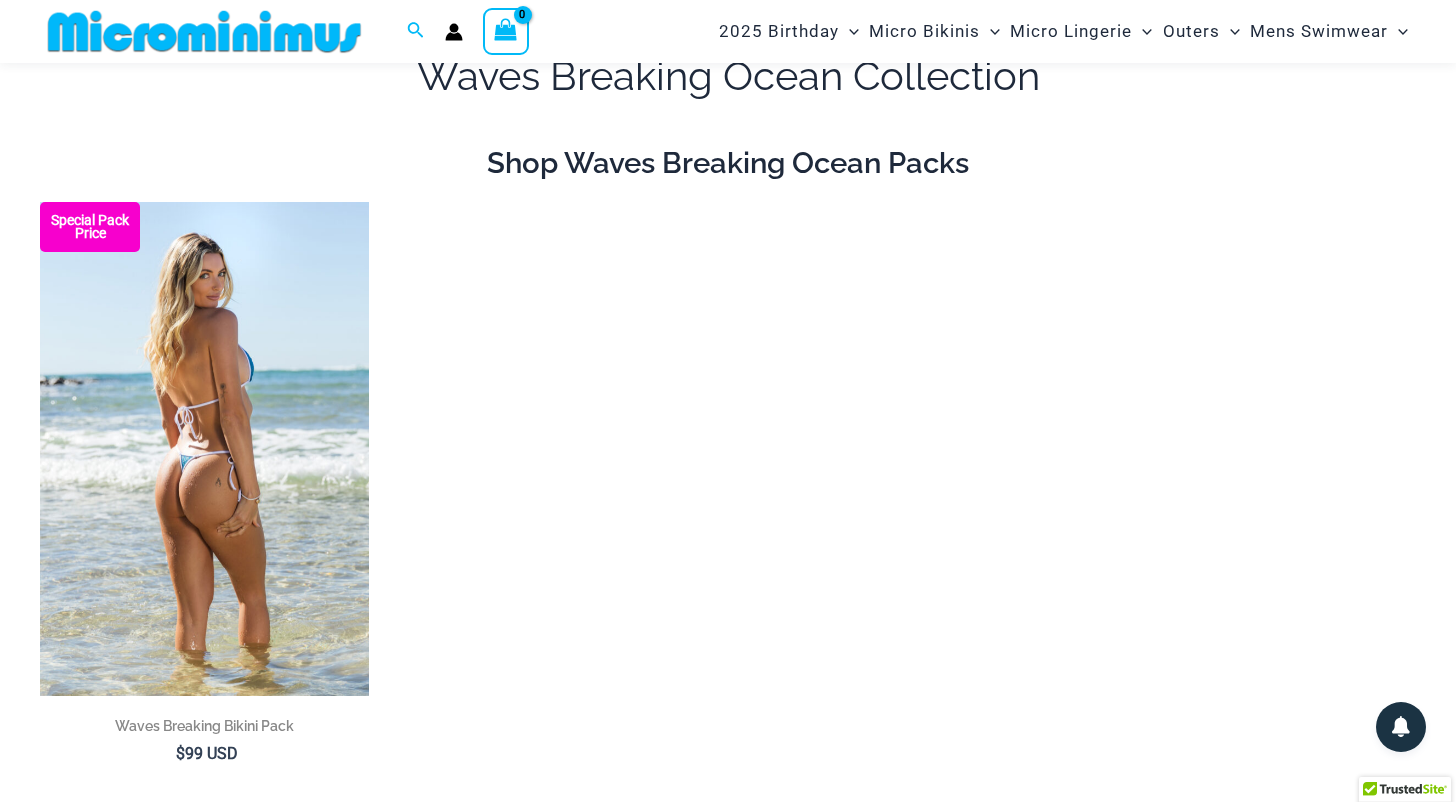 click at bounding box center [204, 449] 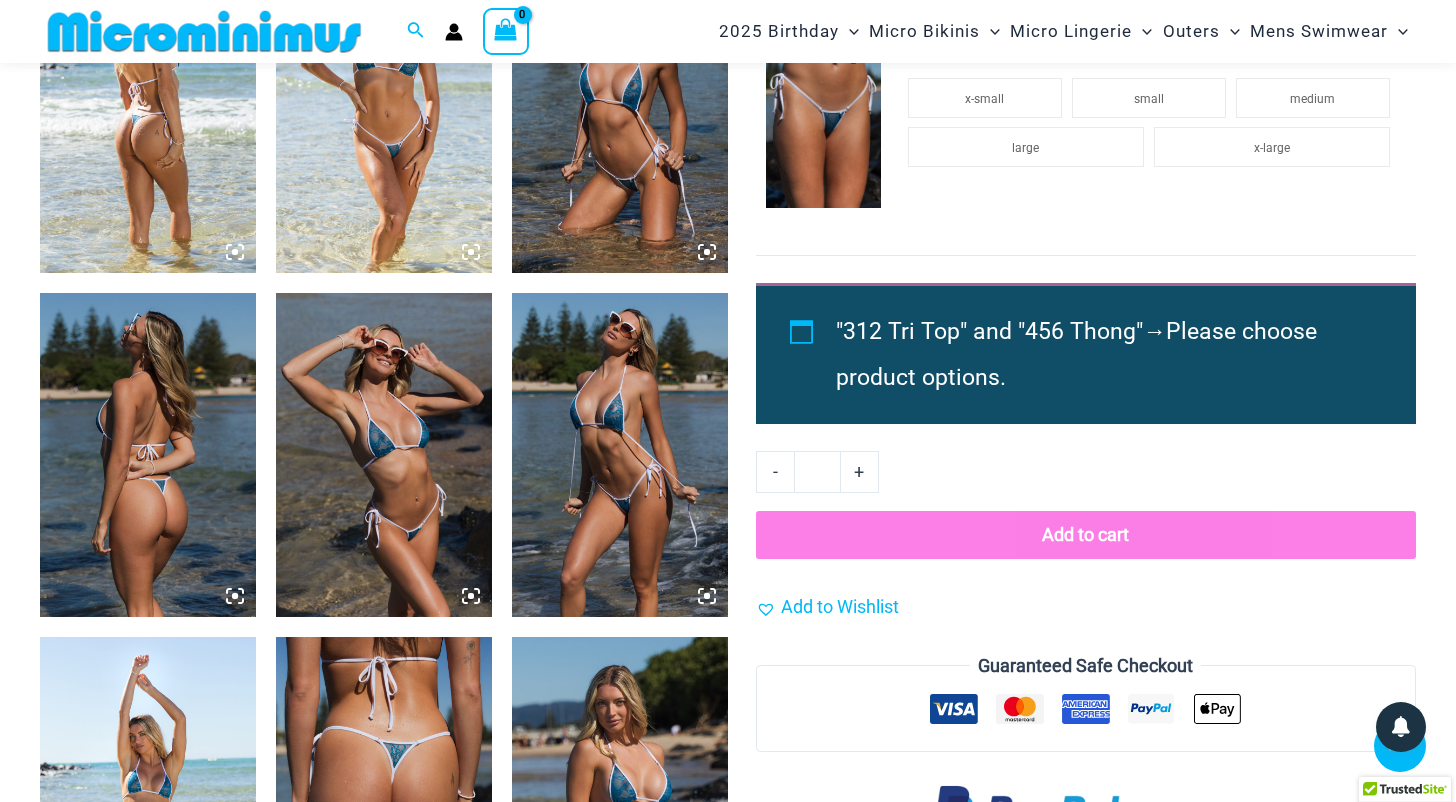scroll, scrollTop: 796, scrollLeft: 0, axis: vertical 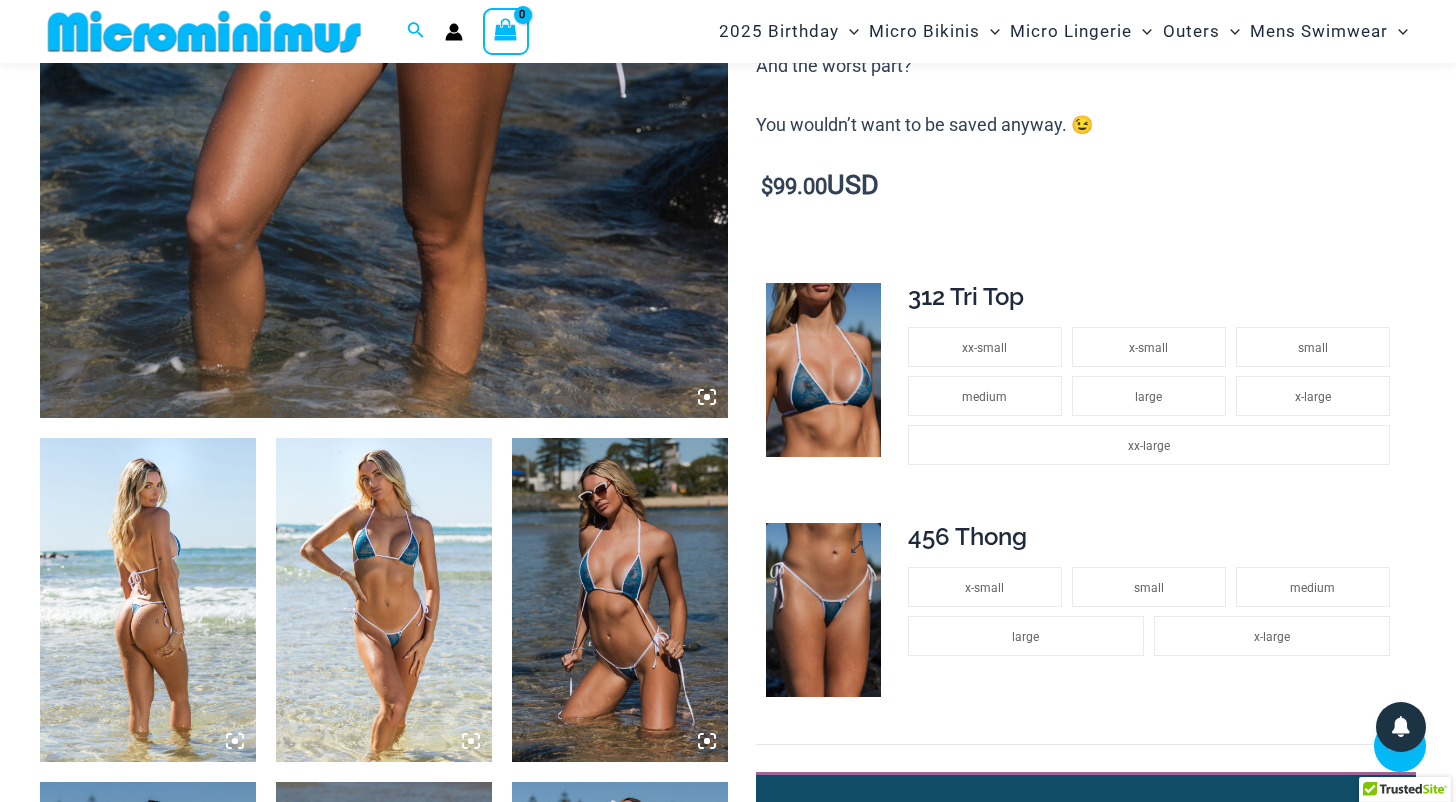 click at bounding box center [824, 610] 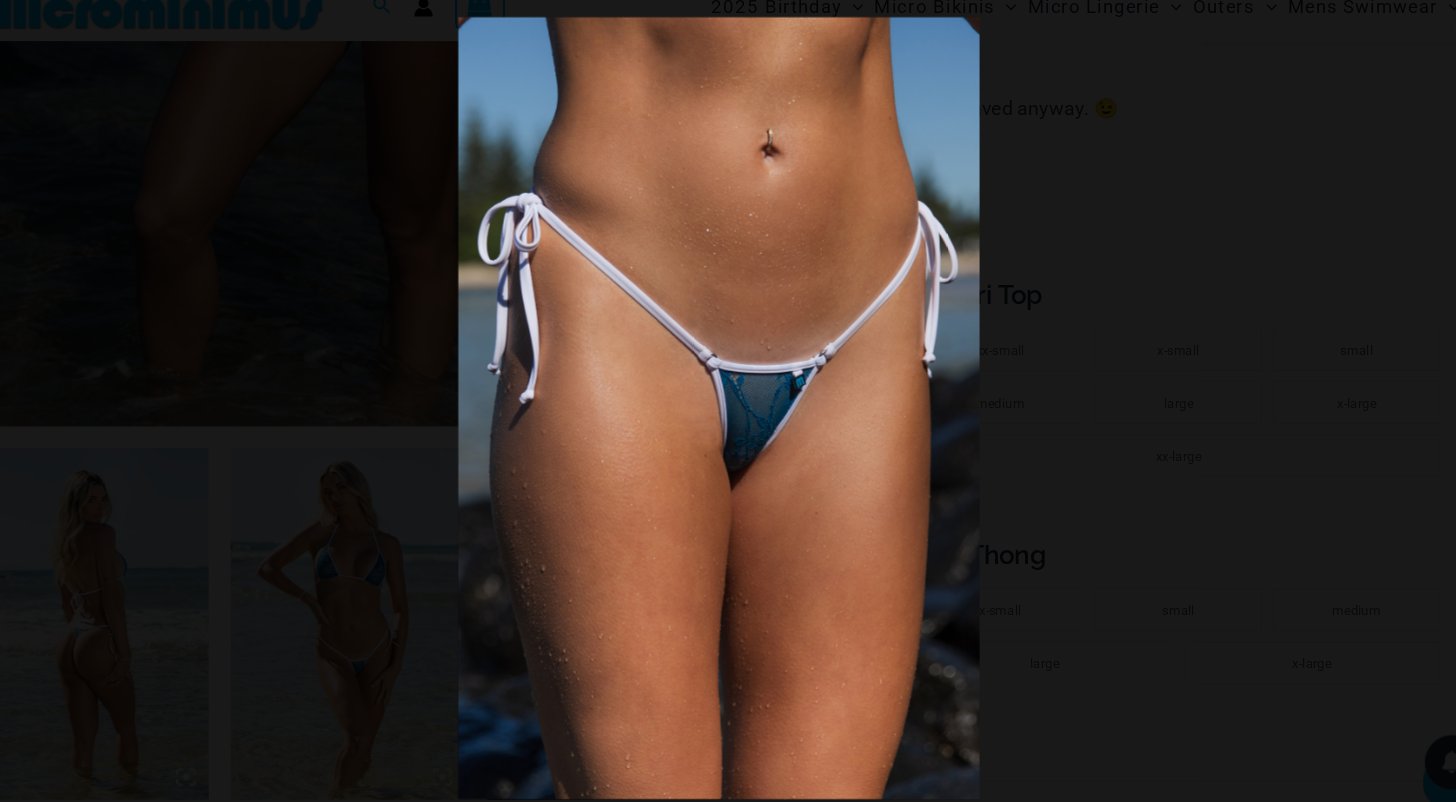 scroll, scrollTop: 789, scrollLeft: 0, axis: vertical 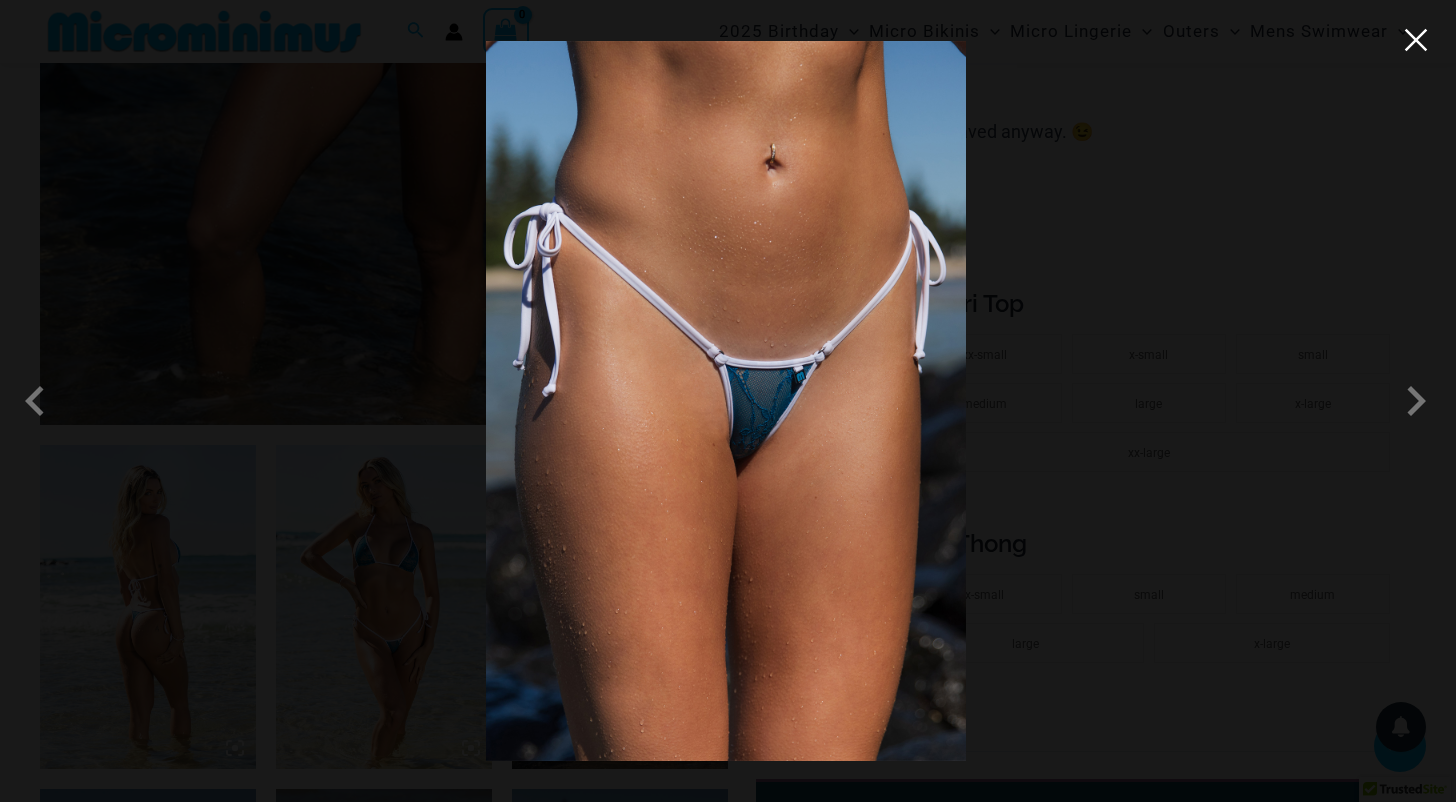 click at bounding box center (1416, 40) 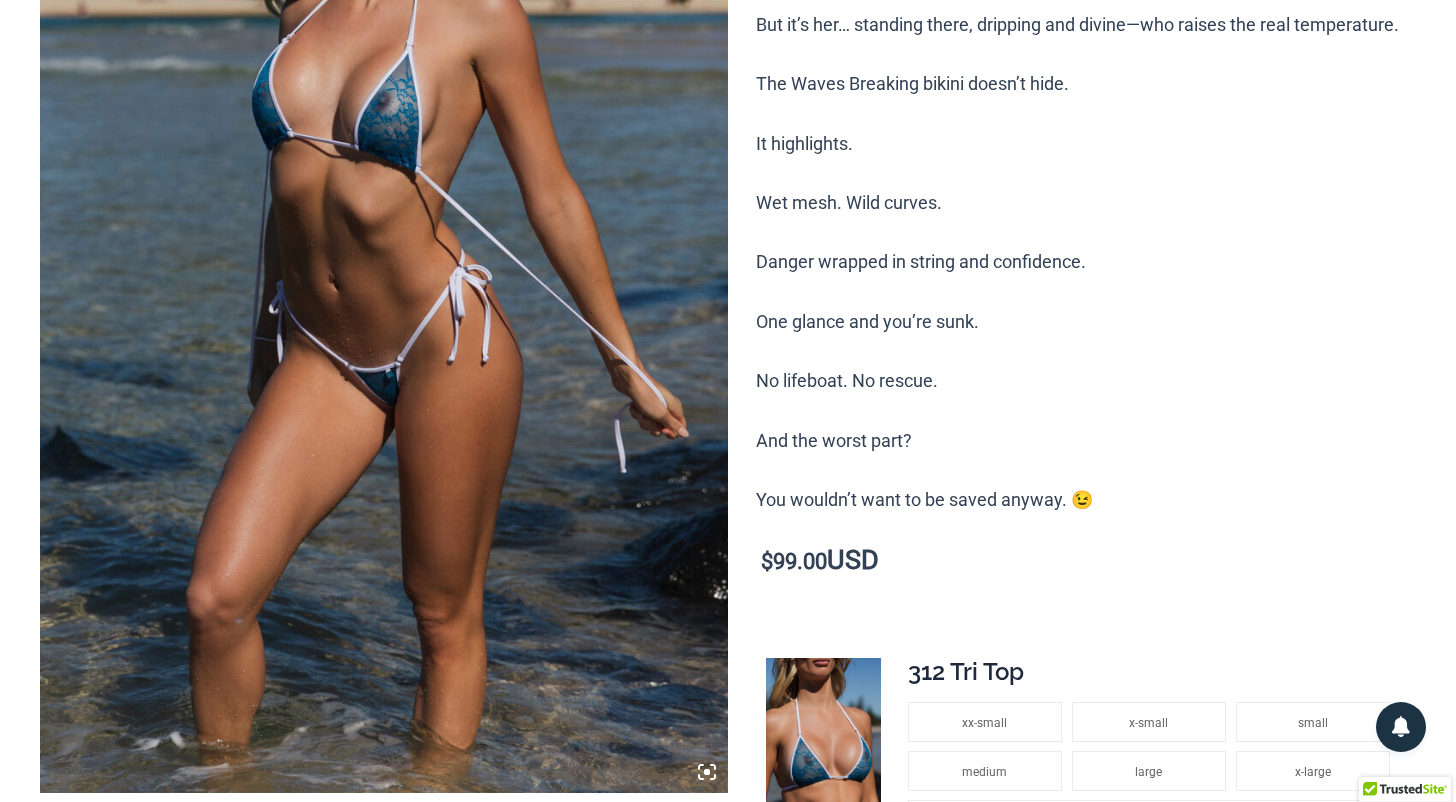 scroll, scrollTop: 0, scrollLeft: 0, axis: both 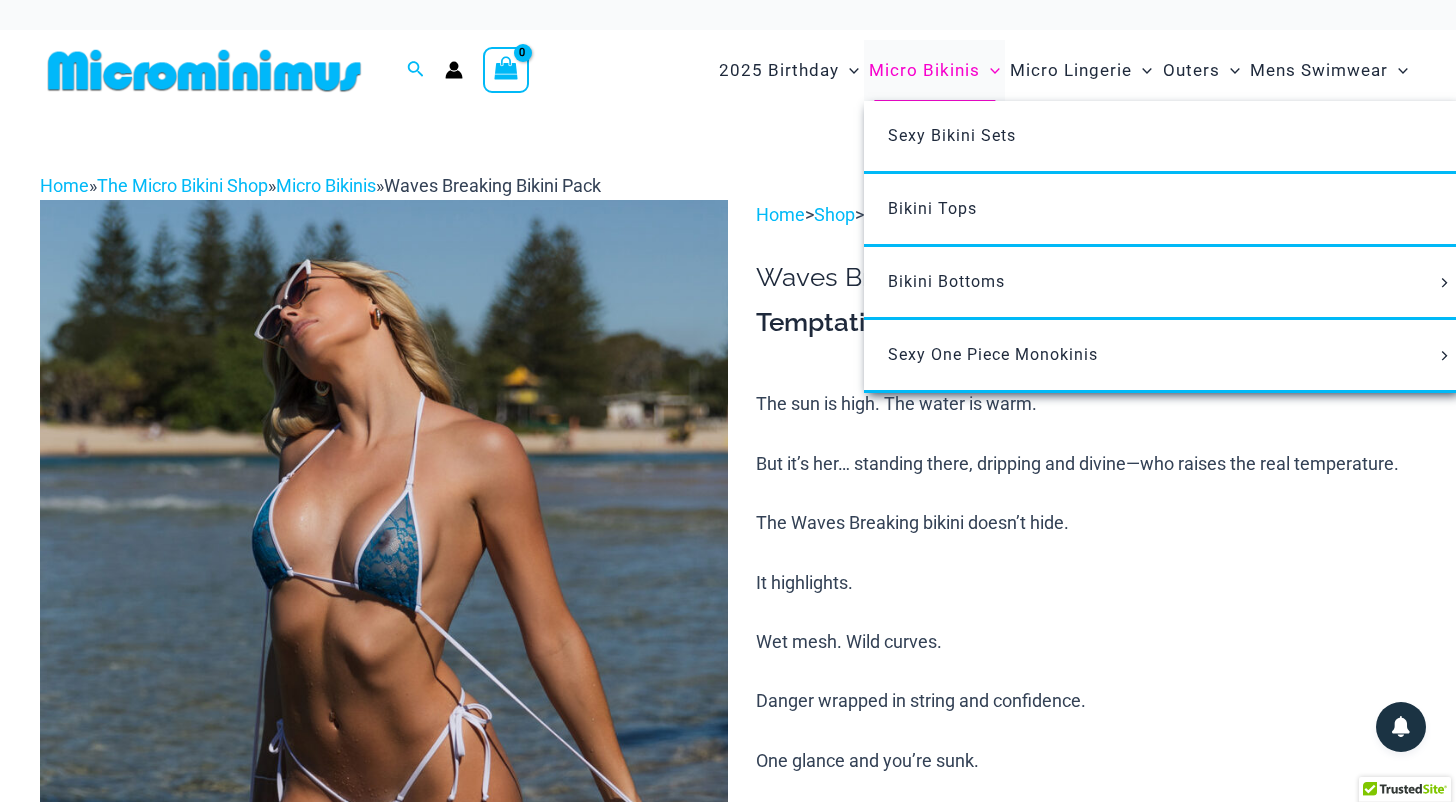 click on "Micro Bikinis" at bounding box center (924, 70) 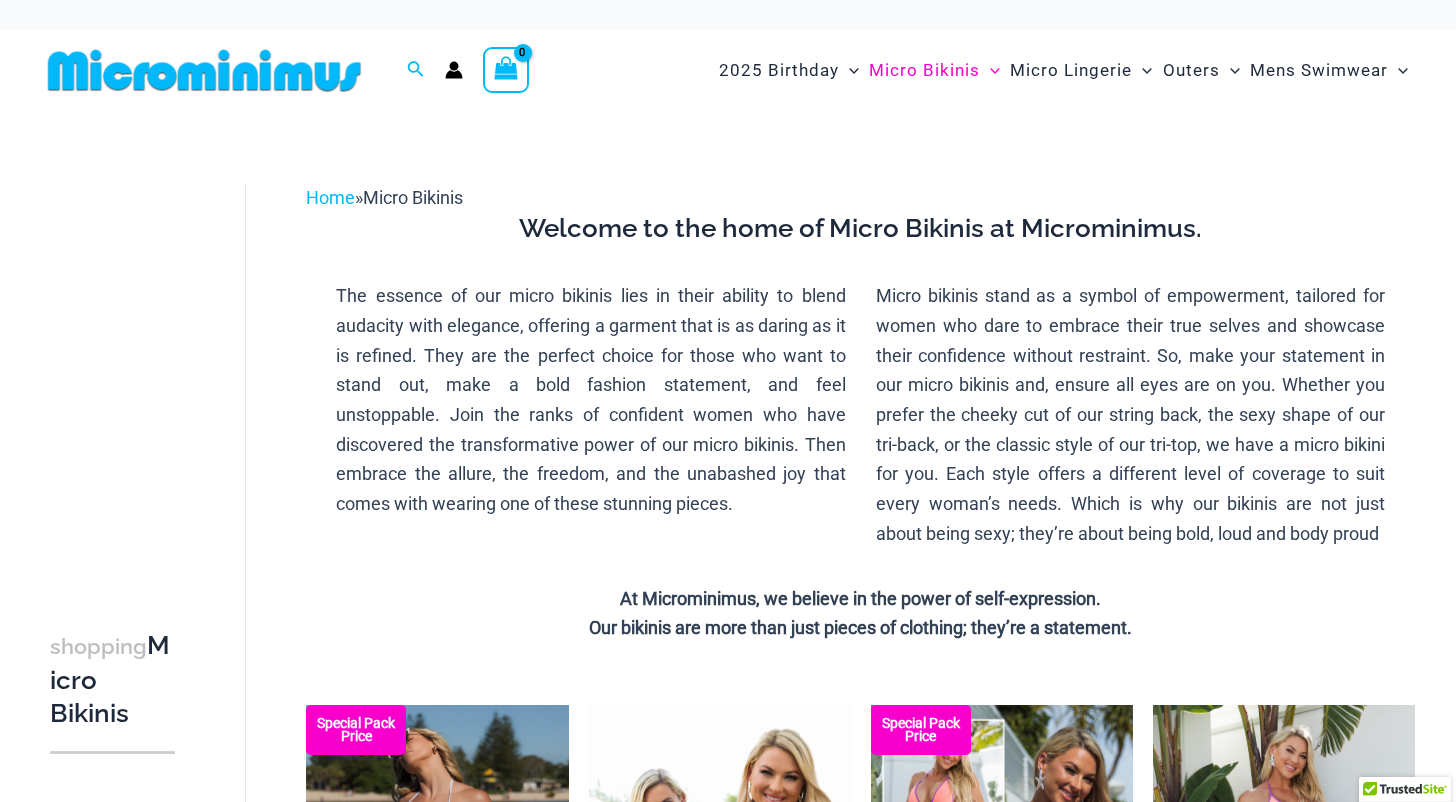 scroll, scrollTop: 0, scrollLeft: 0, axis: both 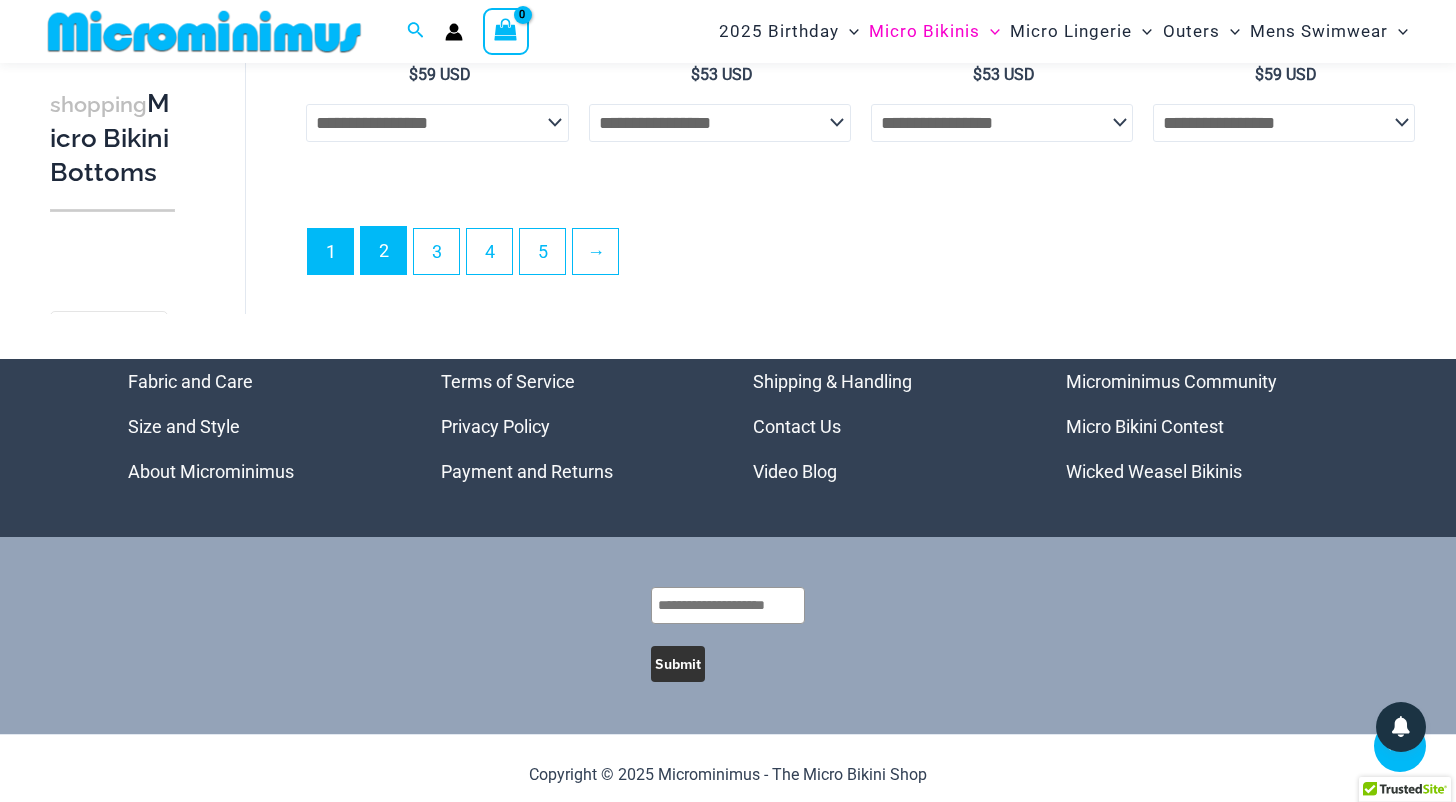 click on "2" at bounding box center (383, 250) 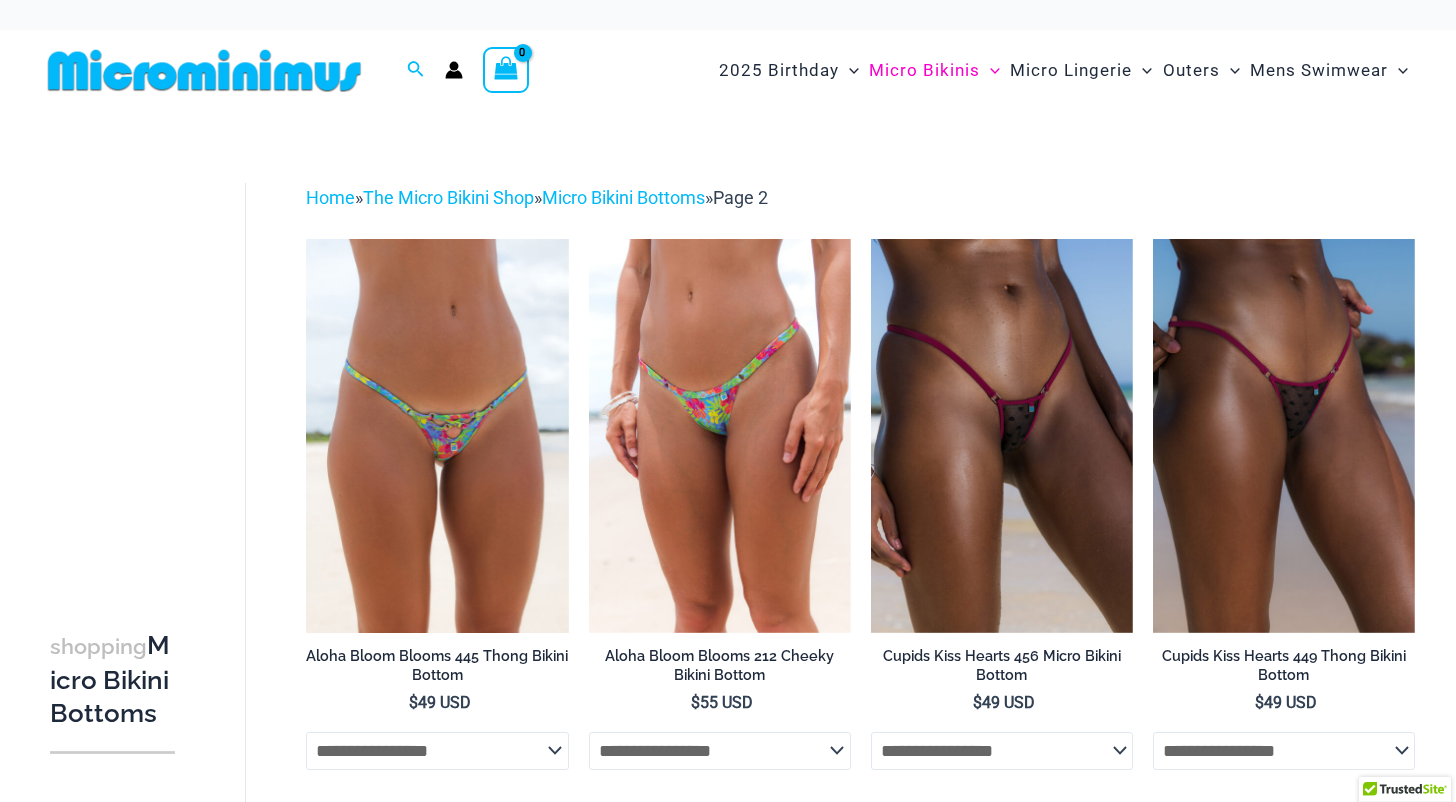 scroll, scrollTop: 0, scrollLeft: 0, axis: both 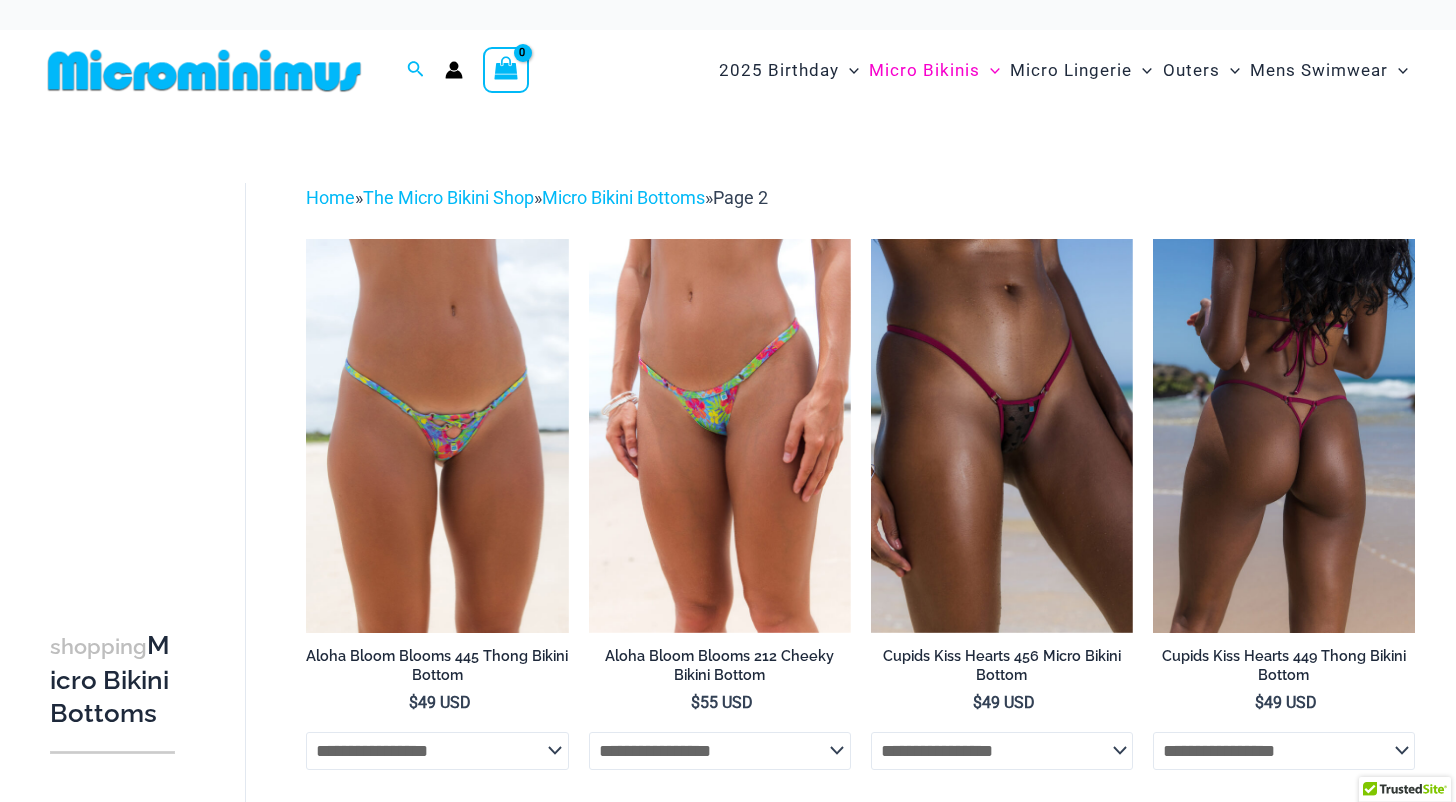 click at bounding box center [1284, 435] 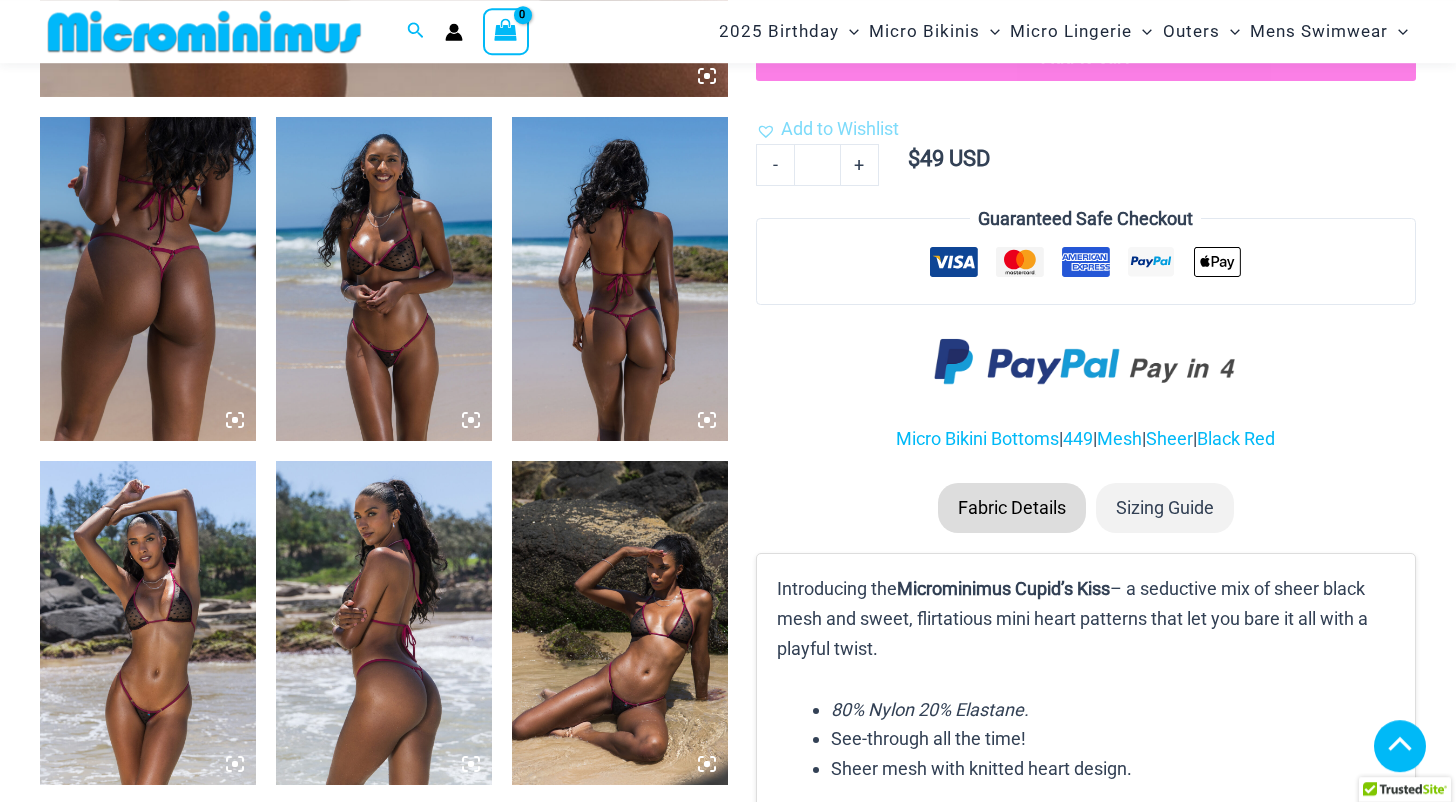scroll, scrollTop: 1072, scrollLeft: 0, axis: vertical 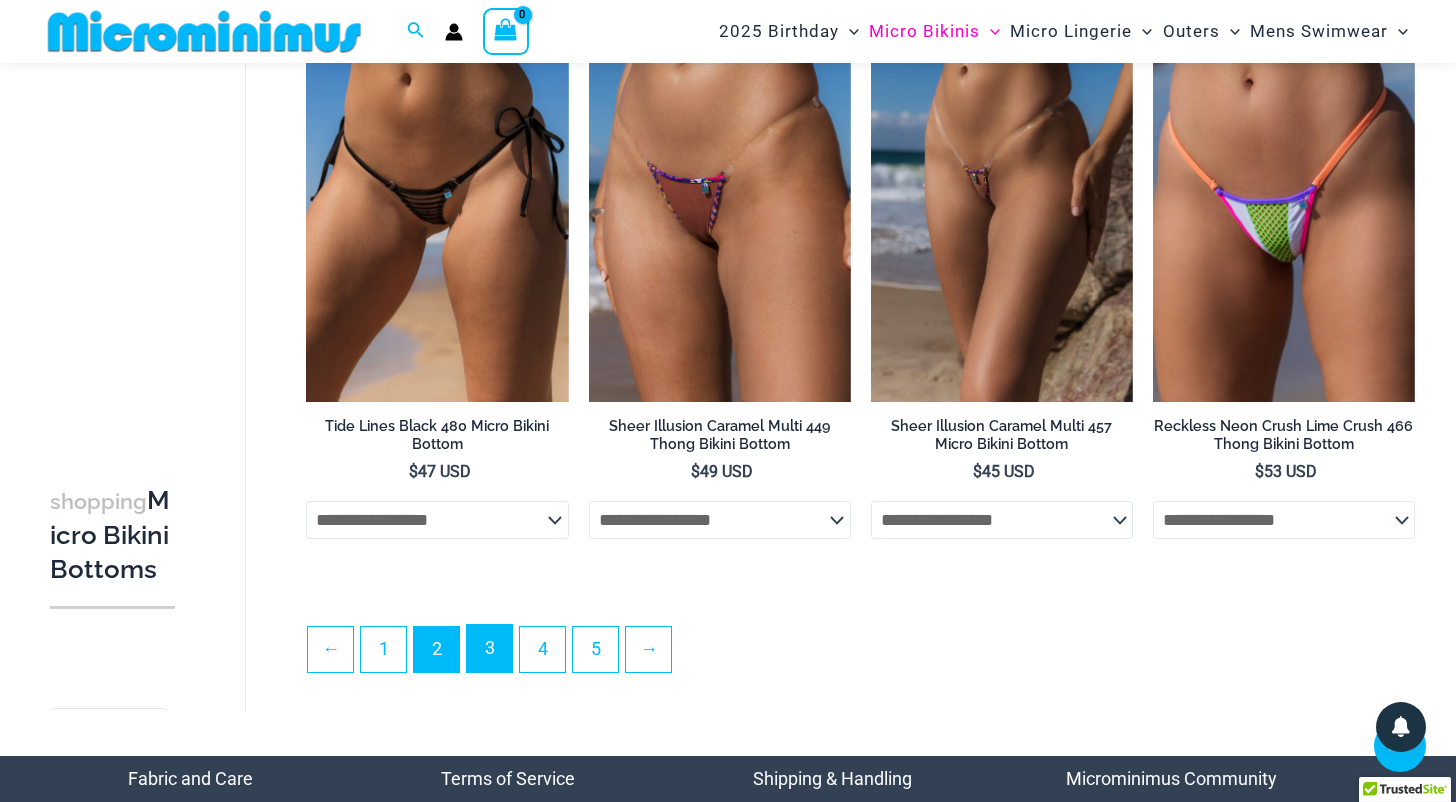 click on "3" at bounding box center (489, 648) 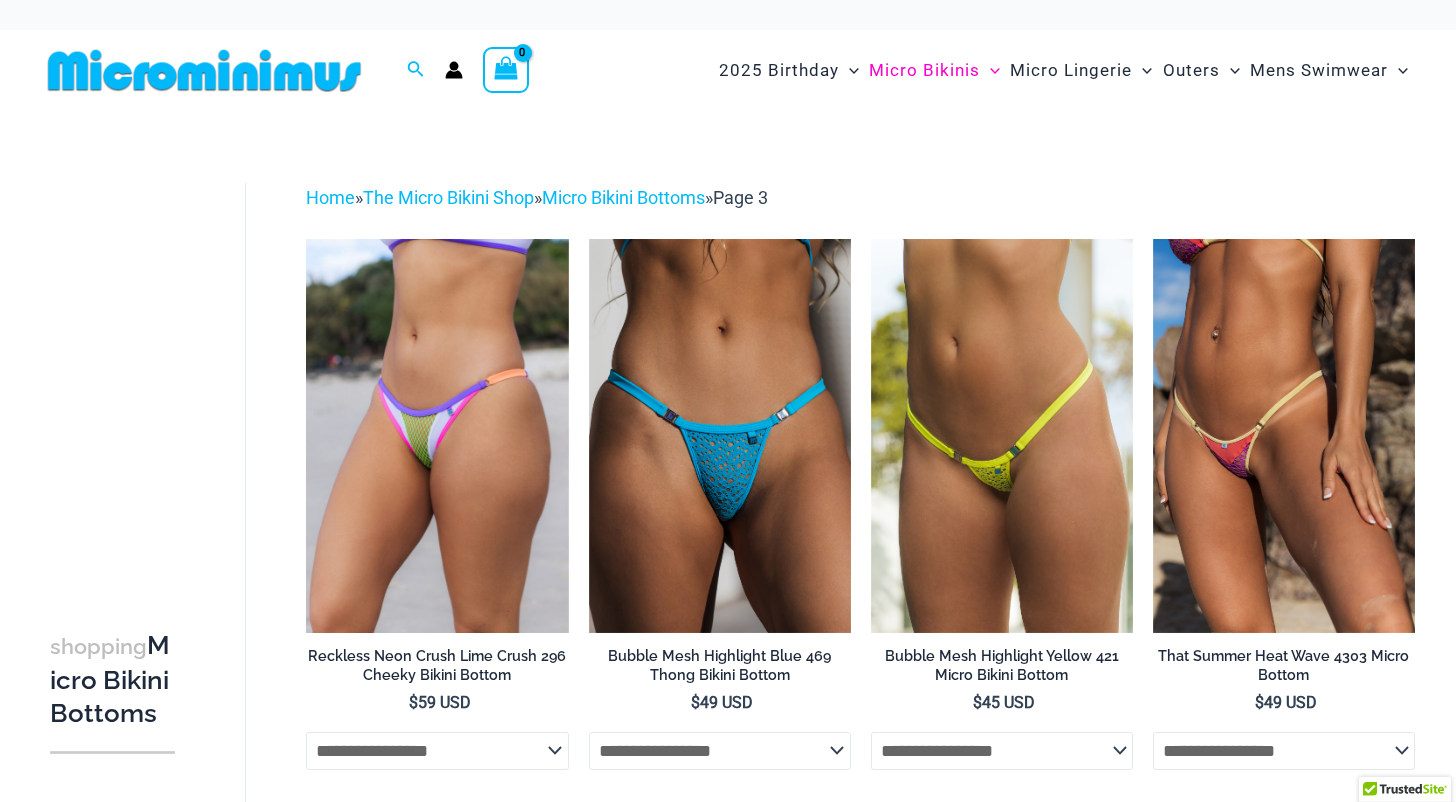 scroll, scrollTop: 0, scrollLeft: 0, axis: both 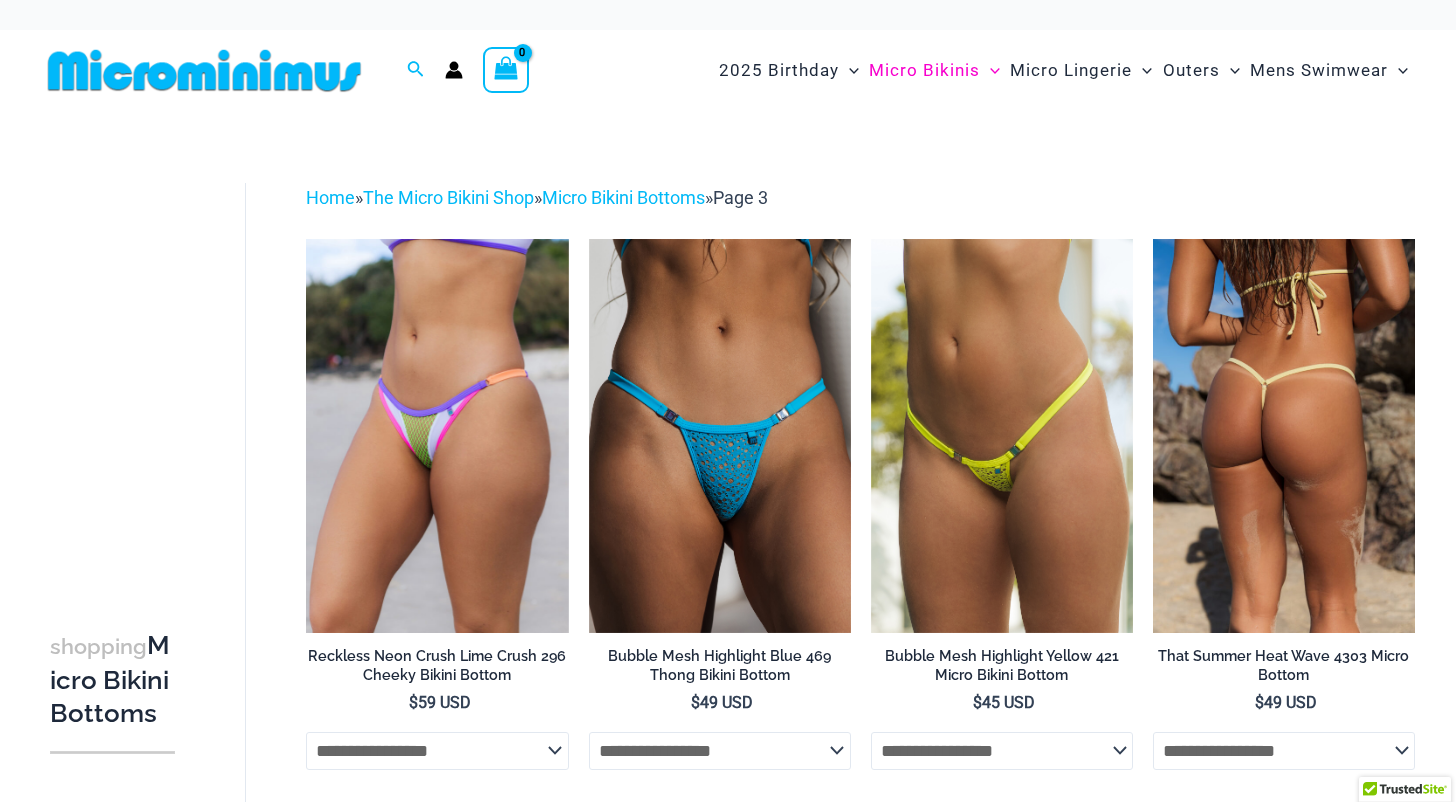 click at bounding box center (1284, 435) 